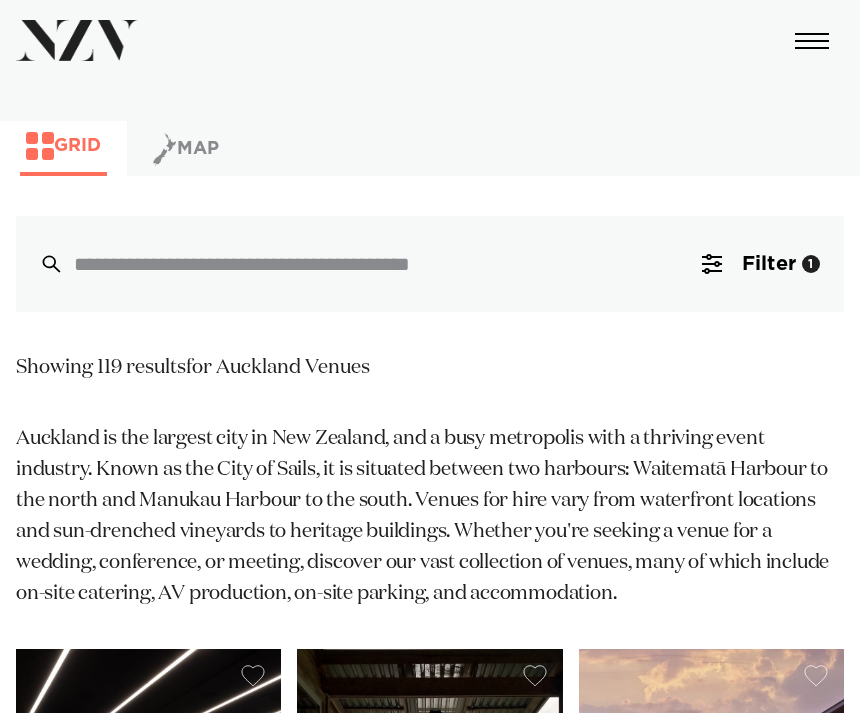 scroll, scrollTop: 170, scrollLeft: 0, axis: vertical 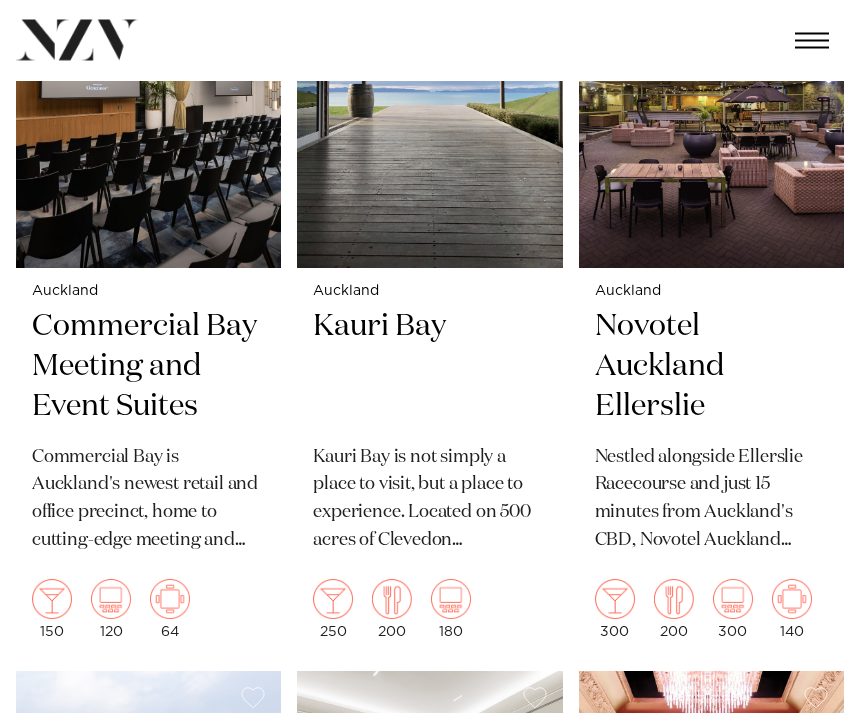 click on "Novotel Auckland Ellerslie" at bounding box center (711, 368) 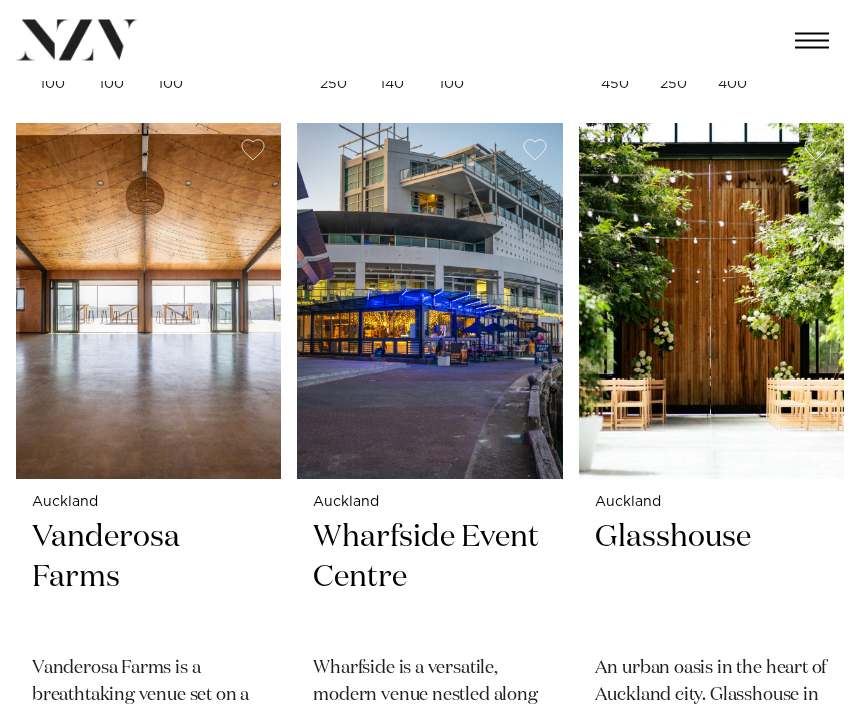 scroll, scrollTop: 4315, scrollLeft: 0, axis: vertical 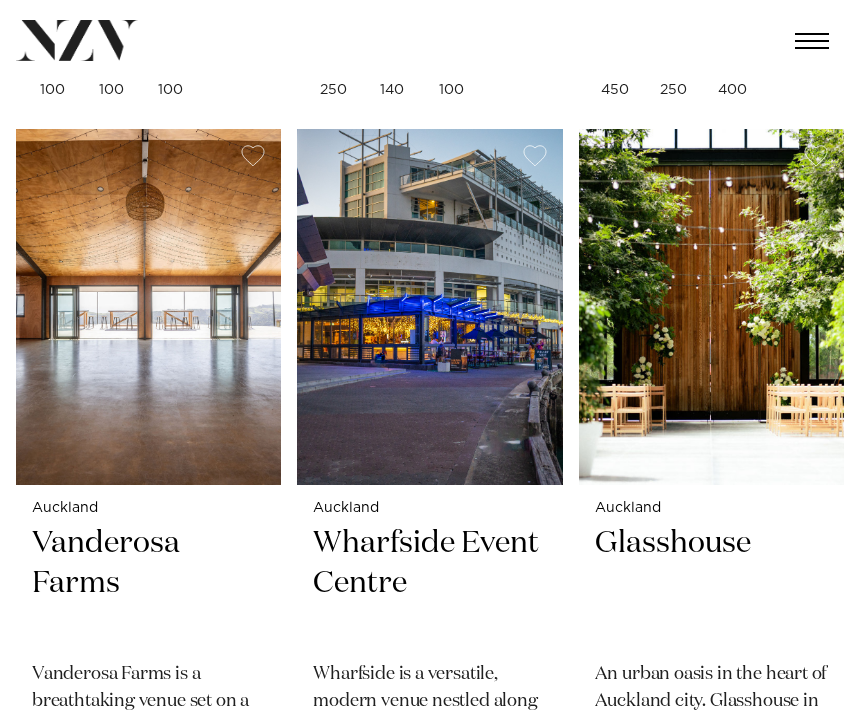 click at bounding box center (429, 307) 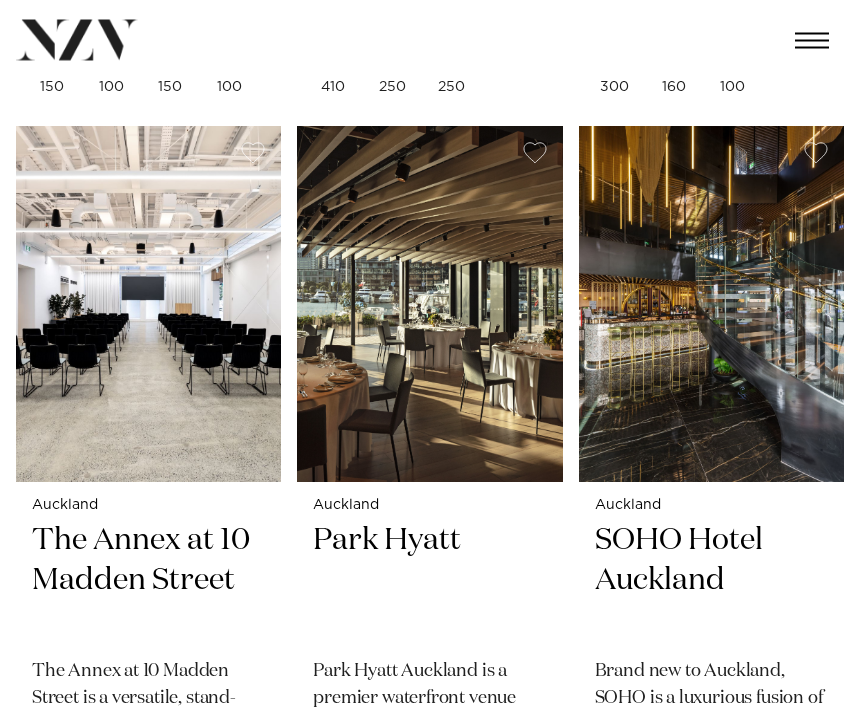 scroll, scrollTop: 5078, scrollLeft: 0, axis: vertical 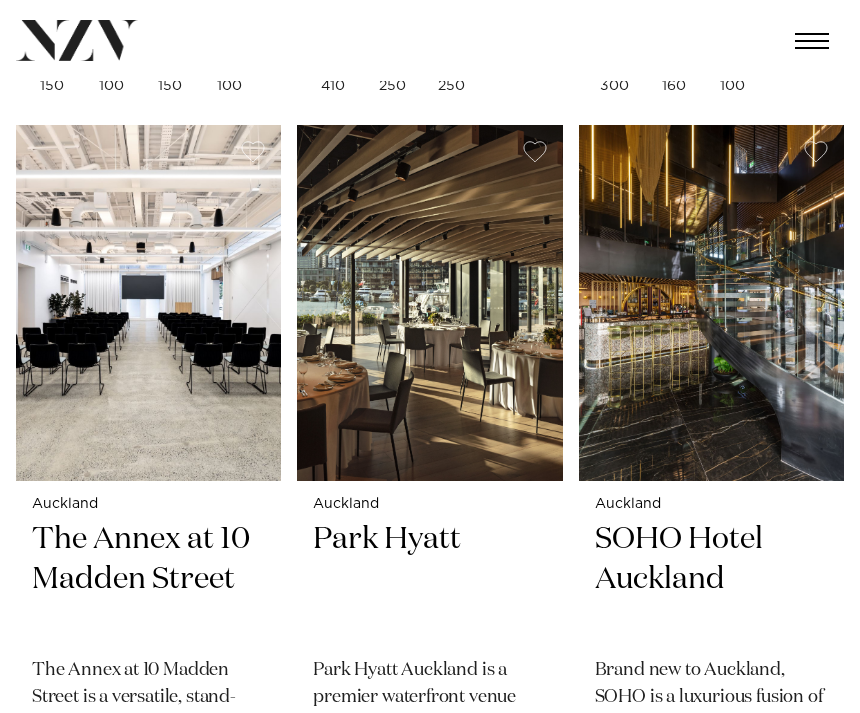 click at bounding box center (429, 303) 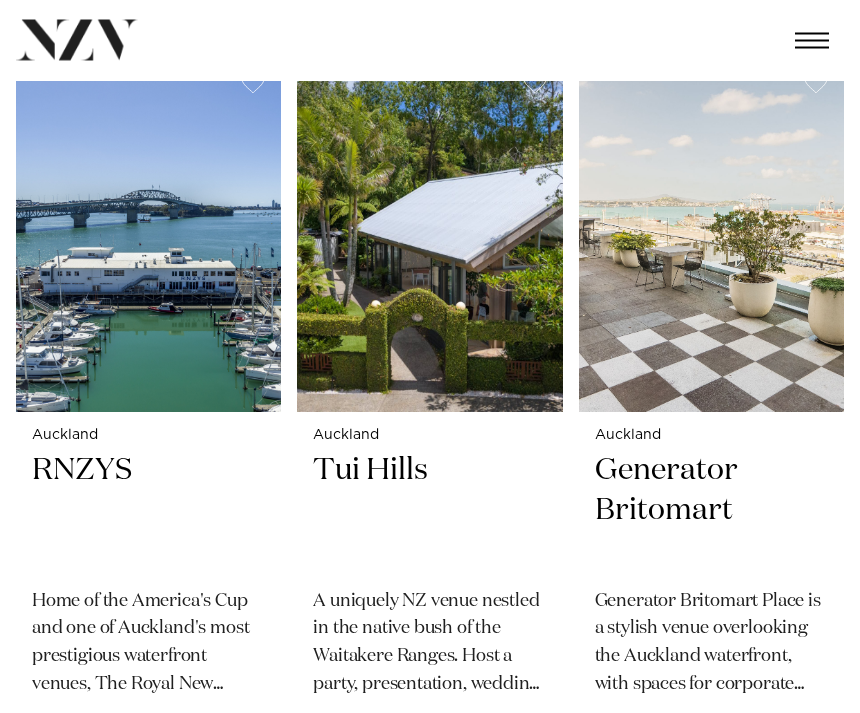 scroll, scrollTop: 7424, scrollLeft: 0, axis: vertical 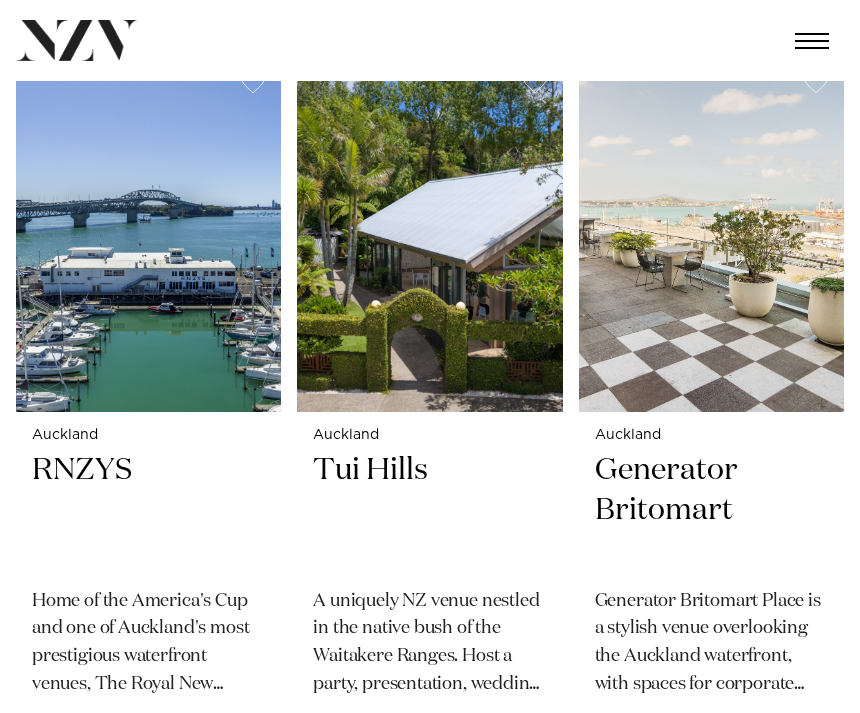 click at bounding box center [429, 234] 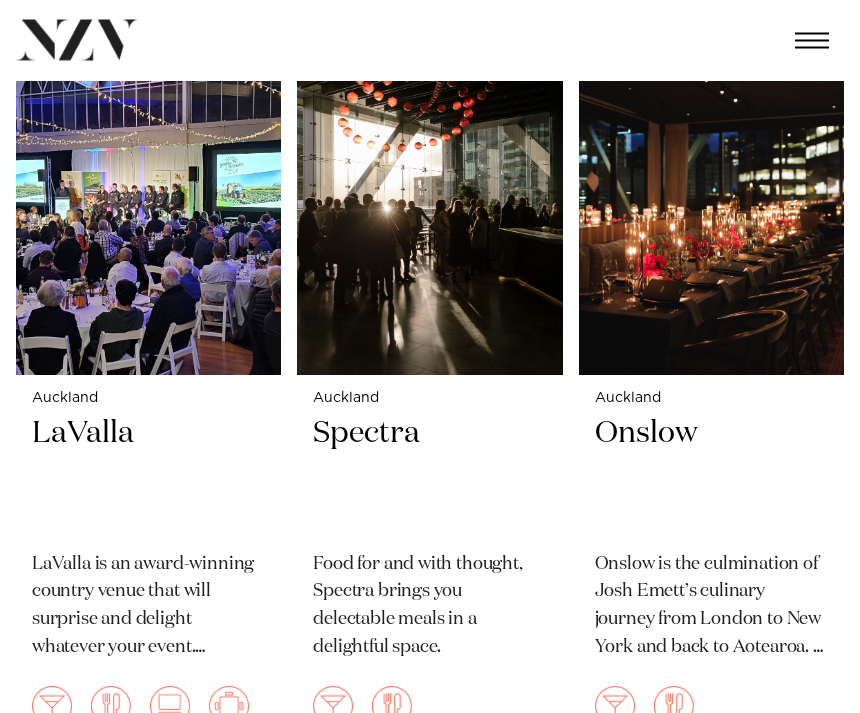 scroll, scrollTop: 8982, scrollLeft: 0, axis: vertical 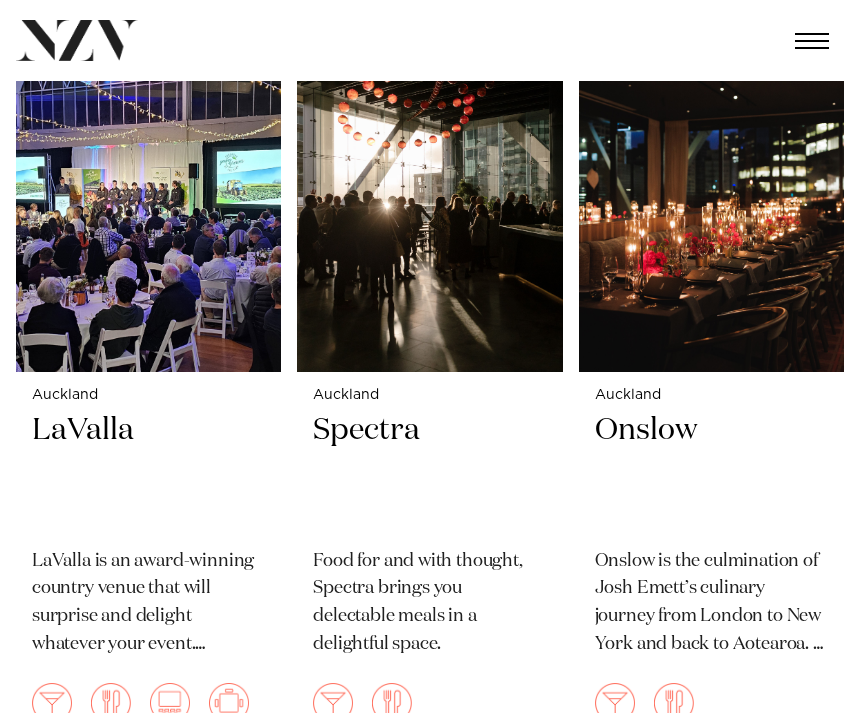 click at bounding box center [711, 194] 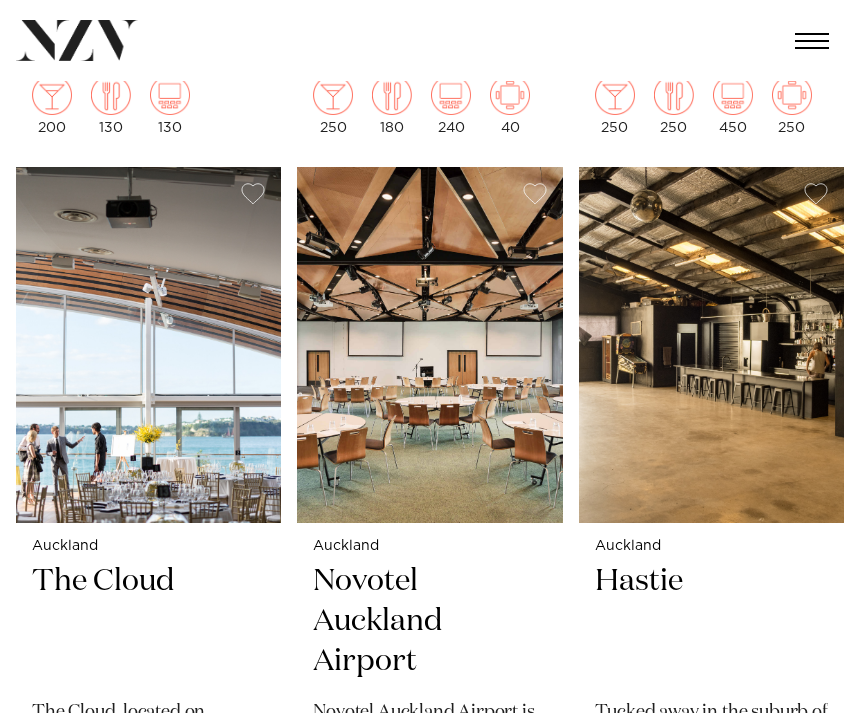 scroll, scrollTop: 17179, scrollLeft: 0, axis: vertical 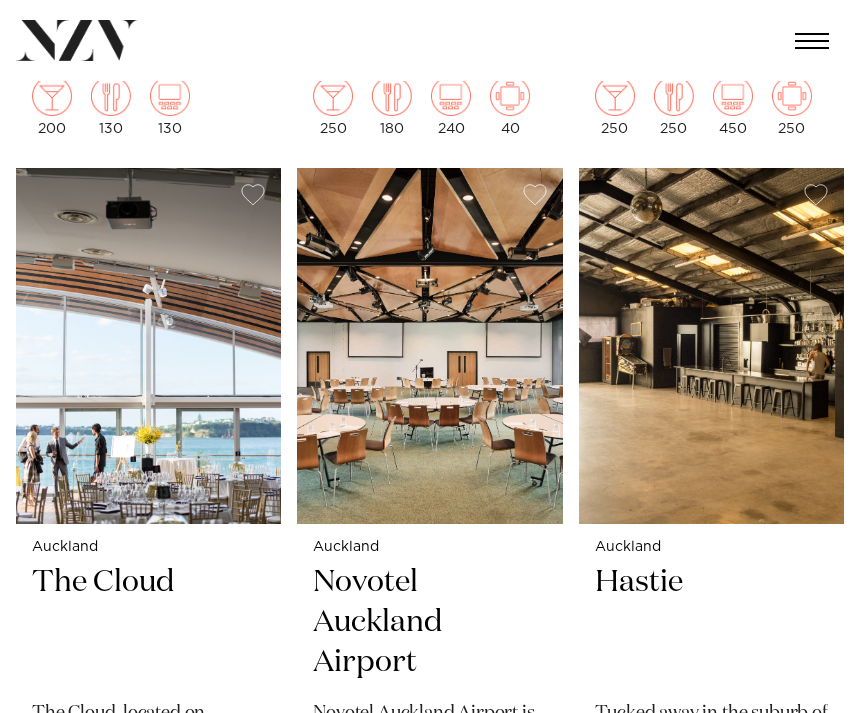 click at bounding box center (148, 346) 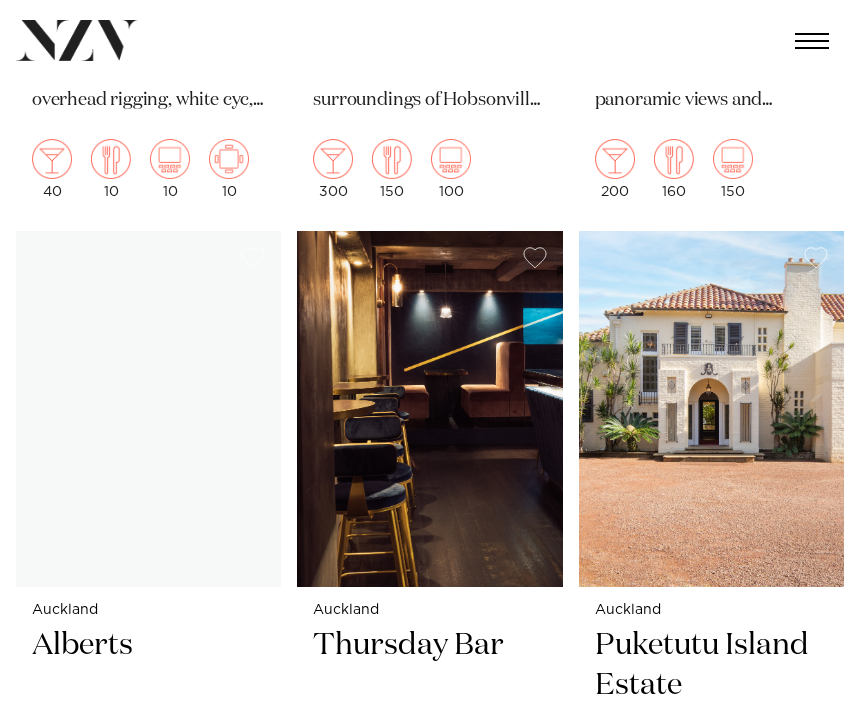 scroll, scrollTop: 21689, scrollLeft: 0, axis: vertical 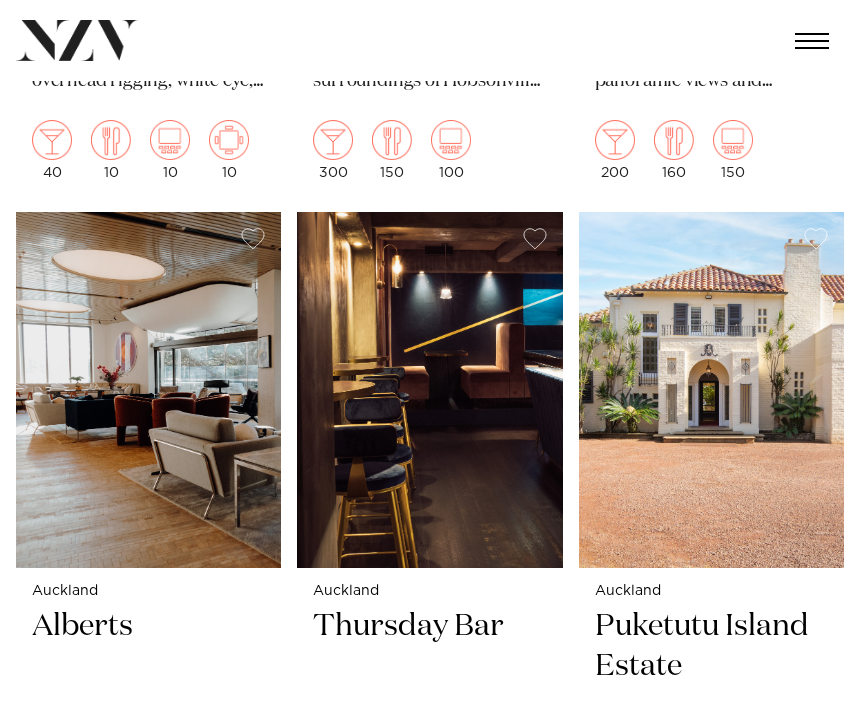 click at bounding box center (711, 390) 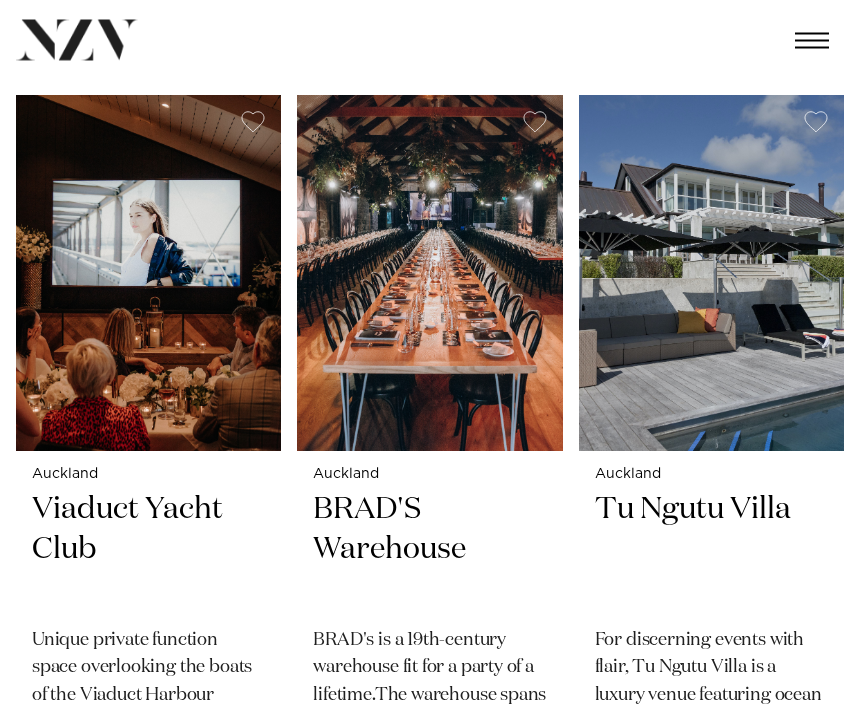 scroll, scrollTop: 23324, scrollLeft: 0, axis: vertical 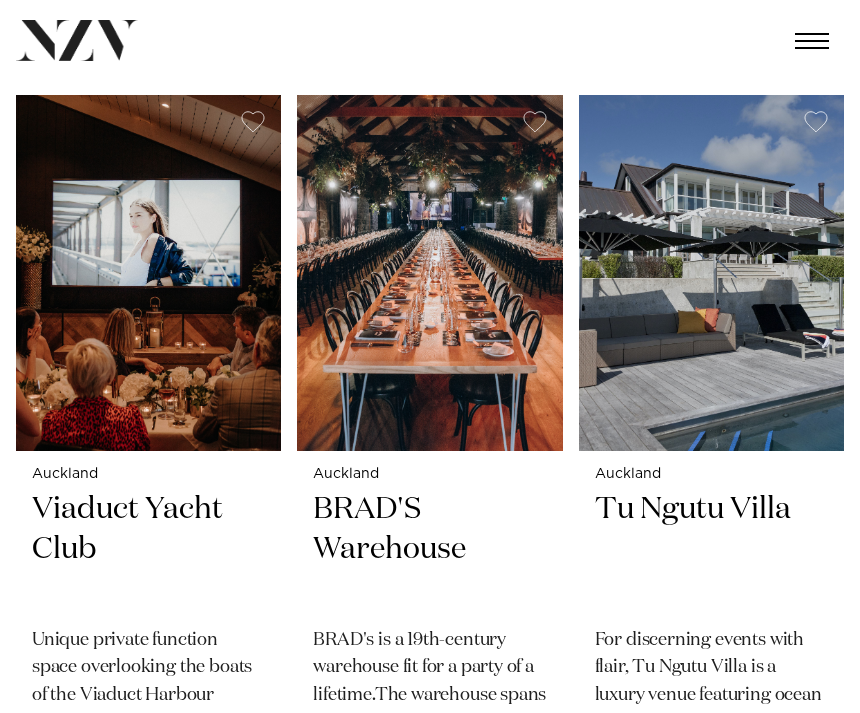 click at bounding box center (711, 273) 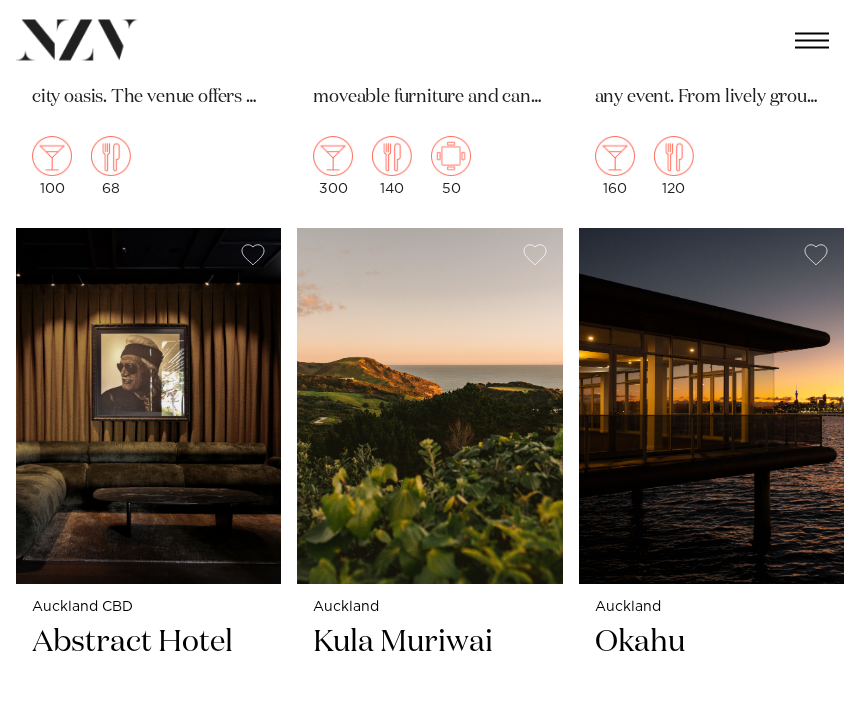 scroll, scrollTop: 28512, scrollLeft: 0, axis: vertical 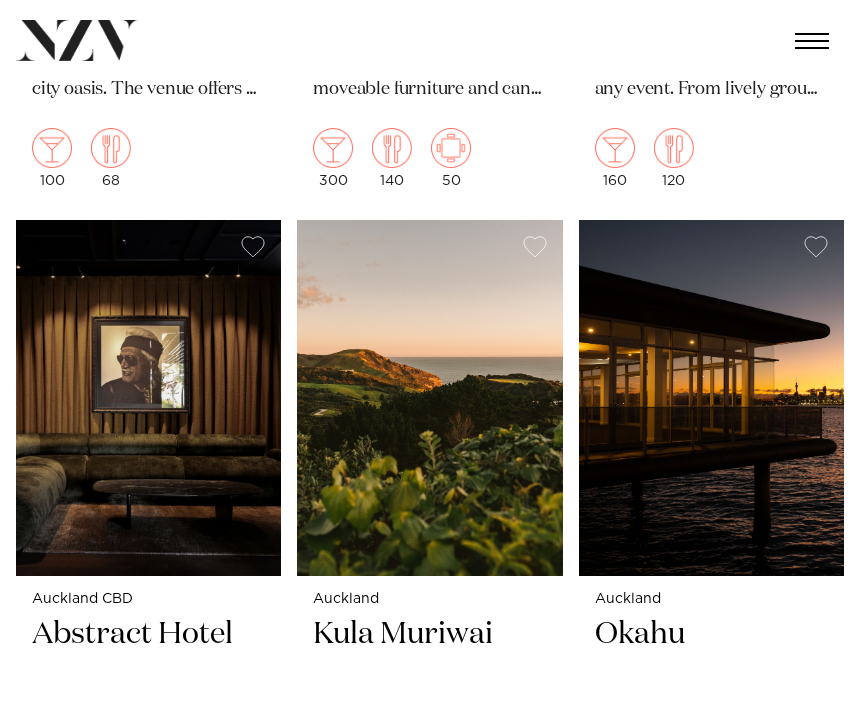 click at bounding box center [711, 398] 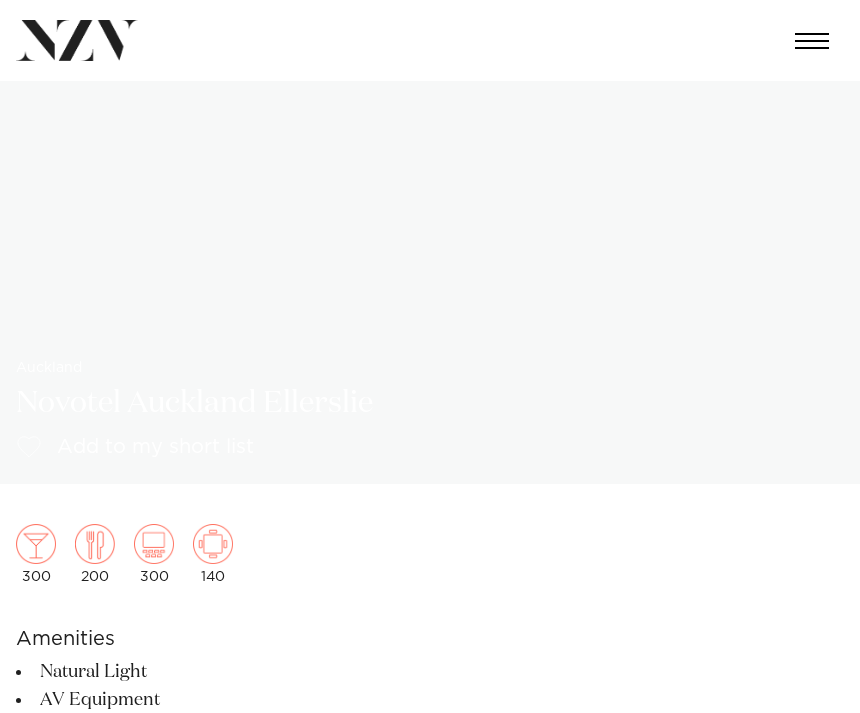 scroll, scrollTop: 0, scrollLeft: 0, axis: both 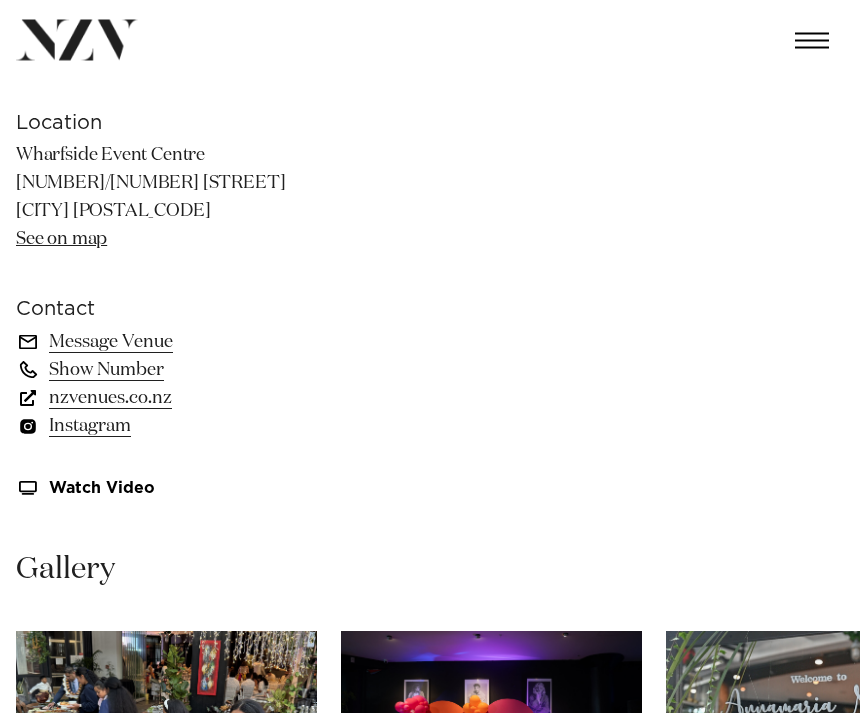 click on "Watch Video" at bounding box center (179, 489) 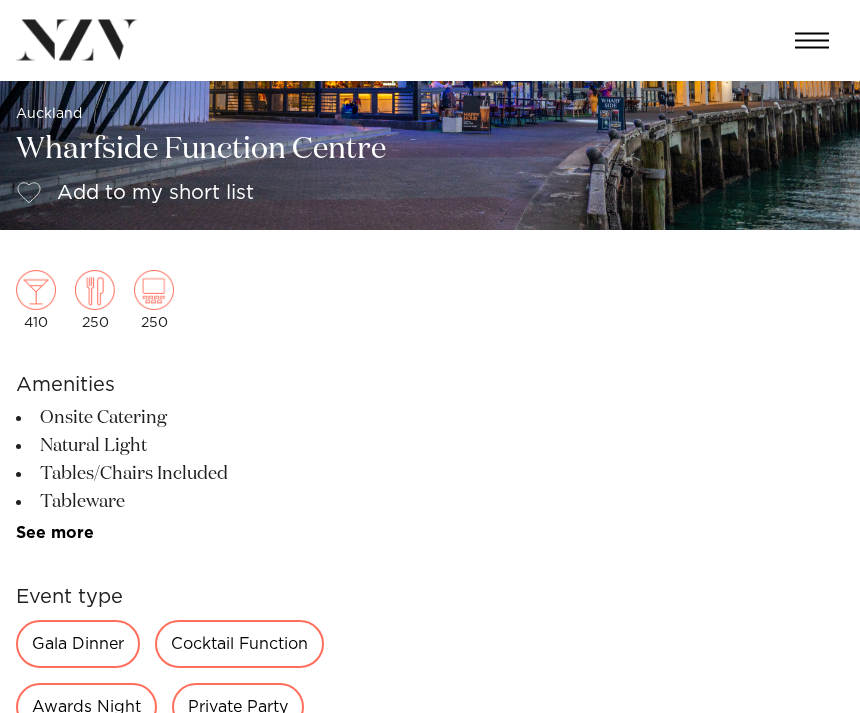 scroll, scrollTop: 217, scrollLeft: 0, axis: vertical 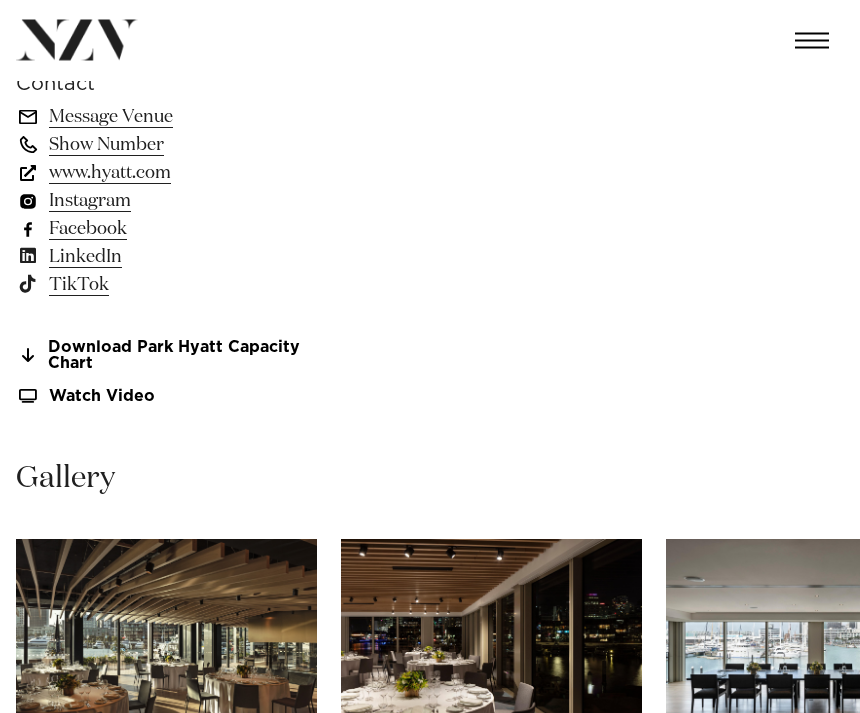 click on "www.hyatt.com" at bounding box center (179, 174) 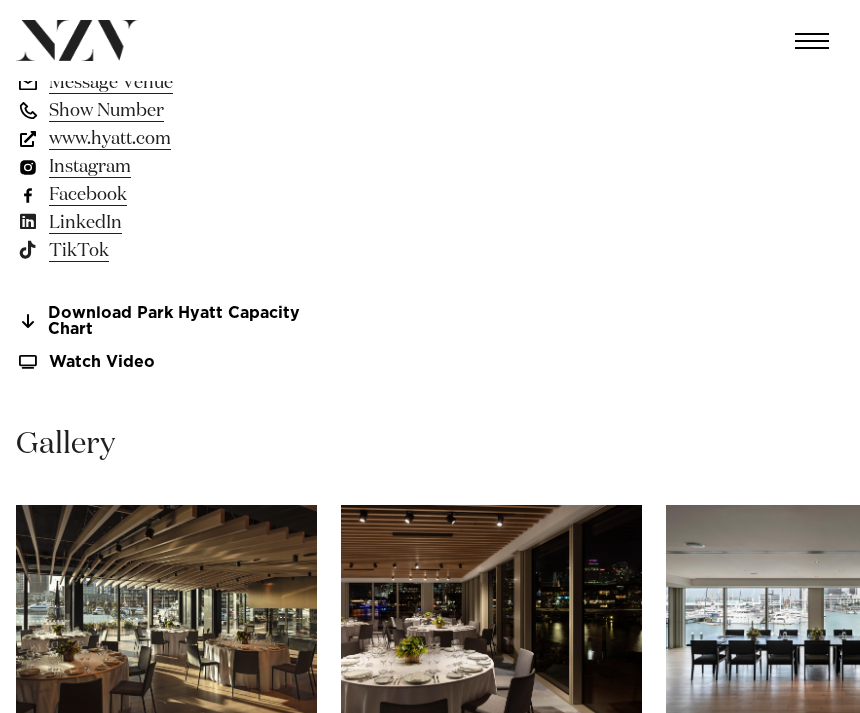 scroll, scrollTop: 1215, scrollLeft: 0, axis: vertical 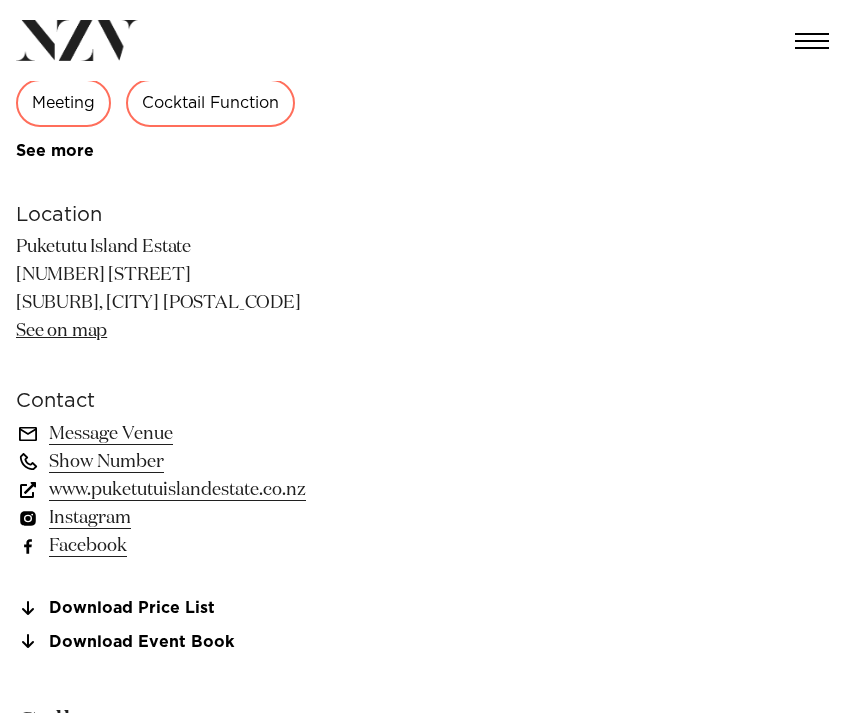 click on "www.puketutuislandestate.co.nz" at bounding box center [179, 490] 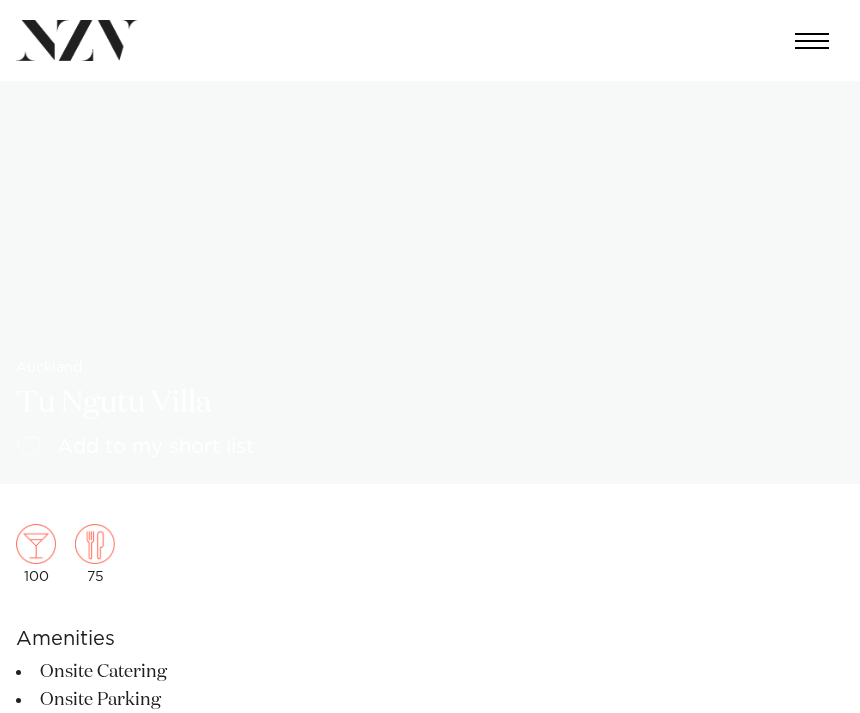 scroll, scrollTop: 0, scrollLeft: 0, axis: both 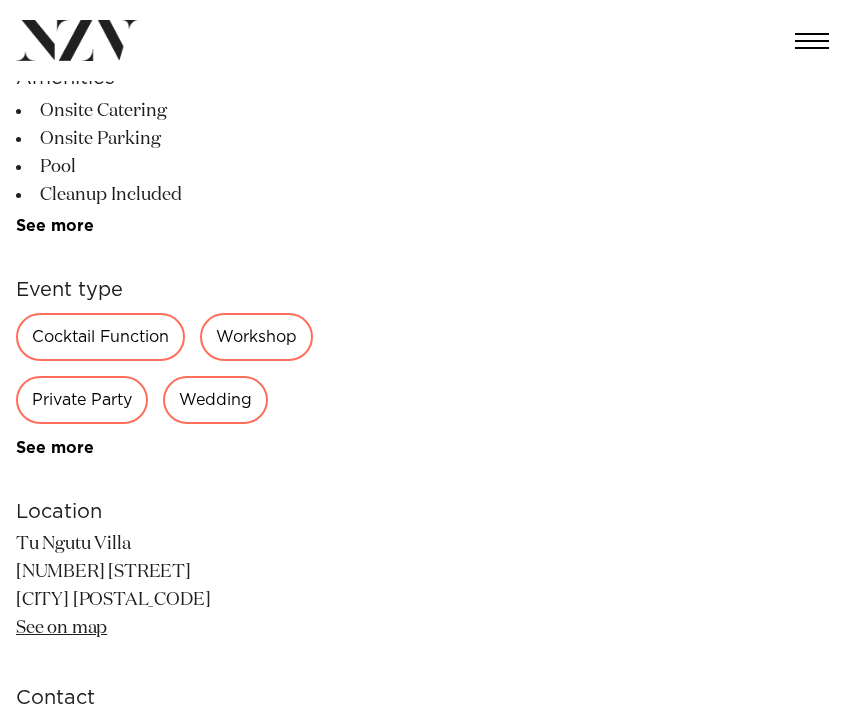 click on "See more" at bounding box center (94, 448) 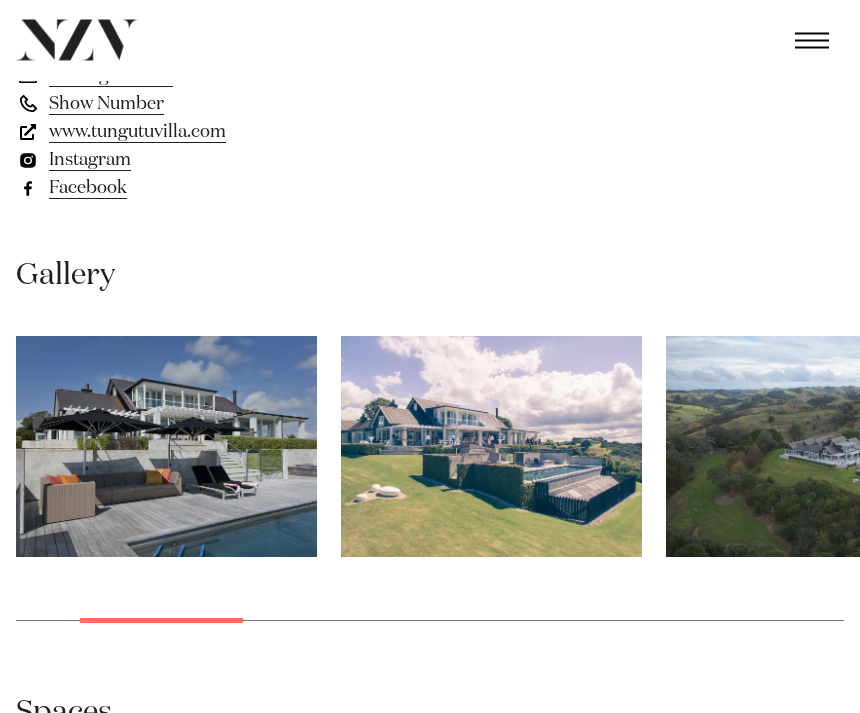scroll, scrollTop: 1300, scrollLeft: 0, axis: vertical 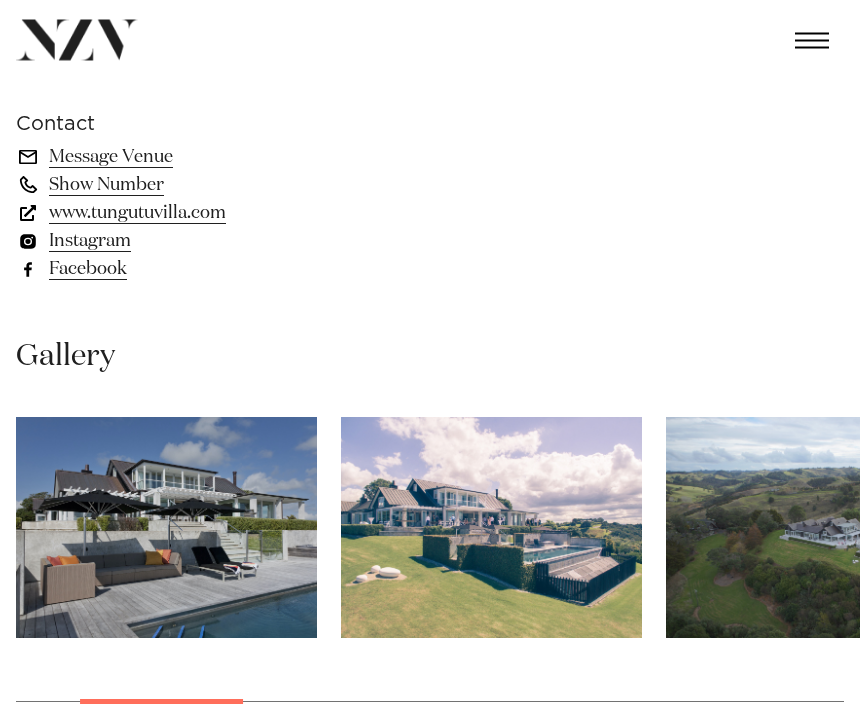 click on "www.tungutuvilla.com" at bounding box center (179, 214) 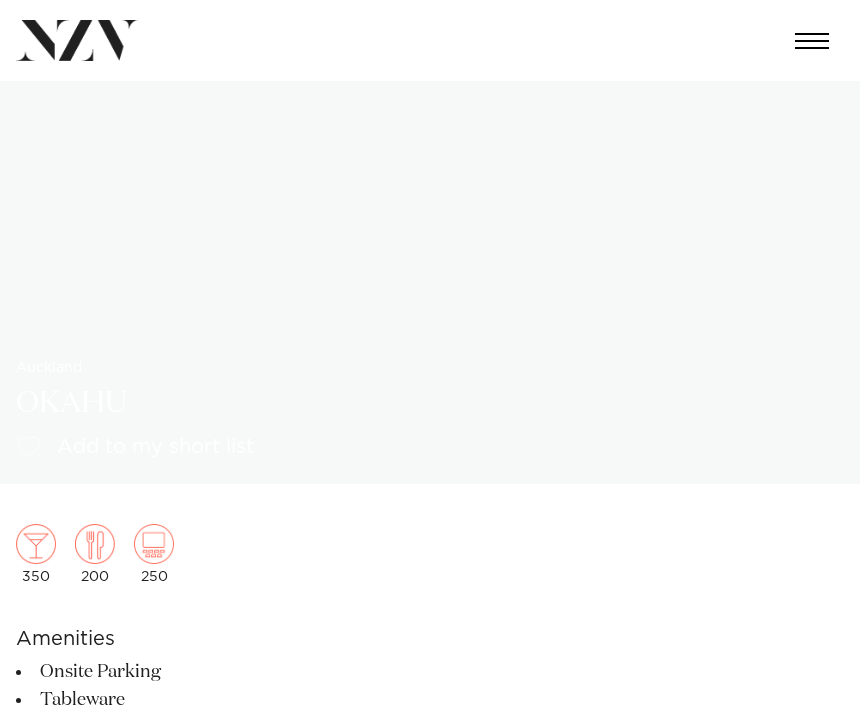 scroll, scrollTop: 0, scrollLeft: 0, axis: both 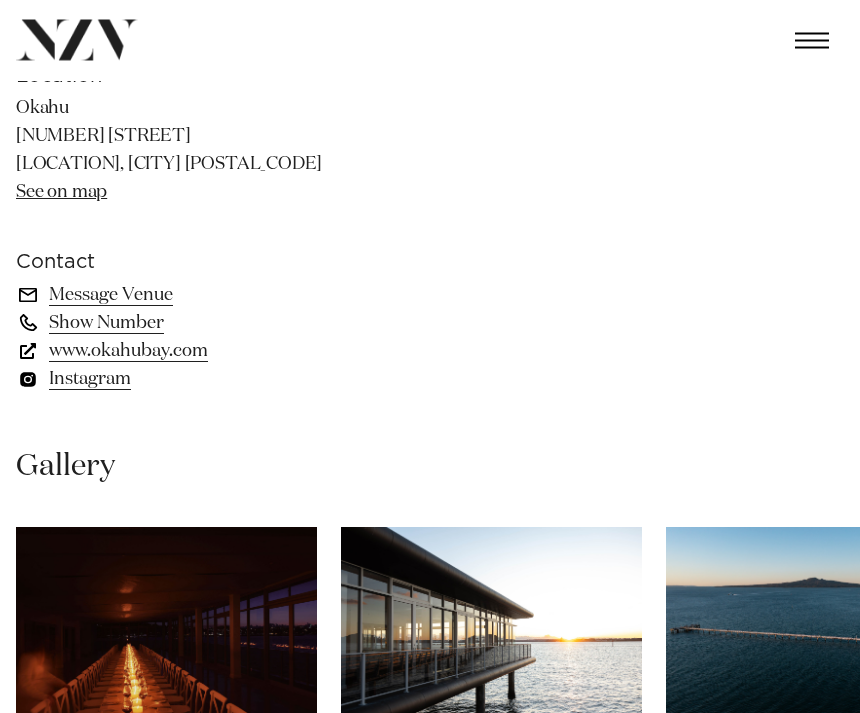 click on "www.okahubay.com" at bounding box center (179, 352) 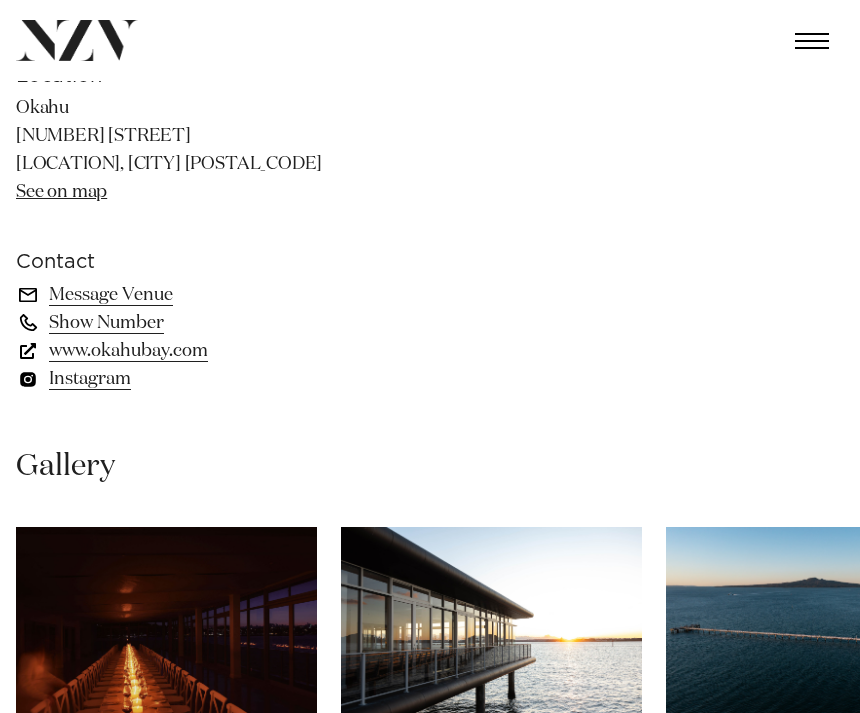 scroll, scrollTop: 1069, scrollLeft: 0, axis: vertical 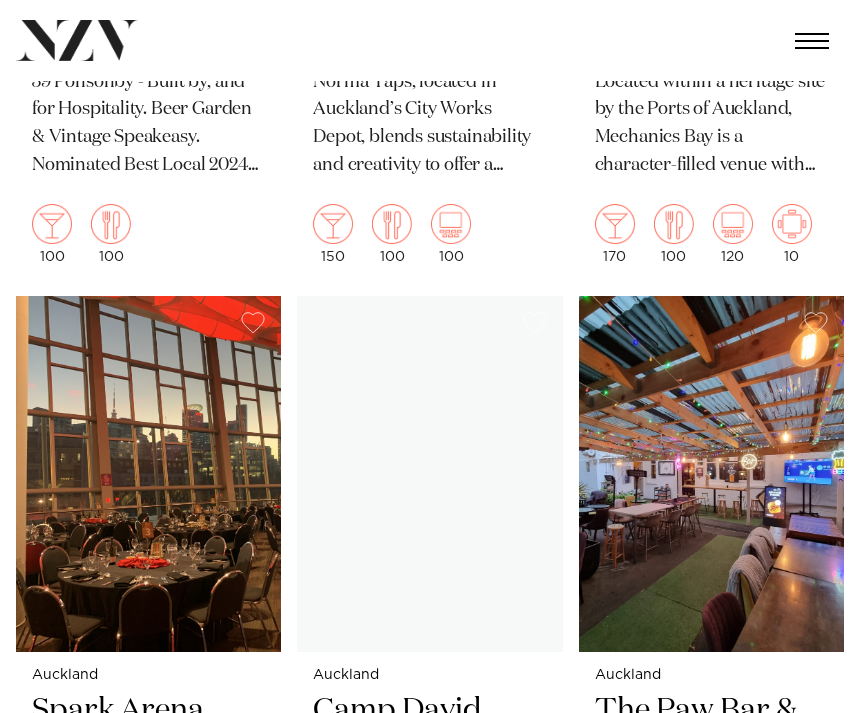 type on "*" 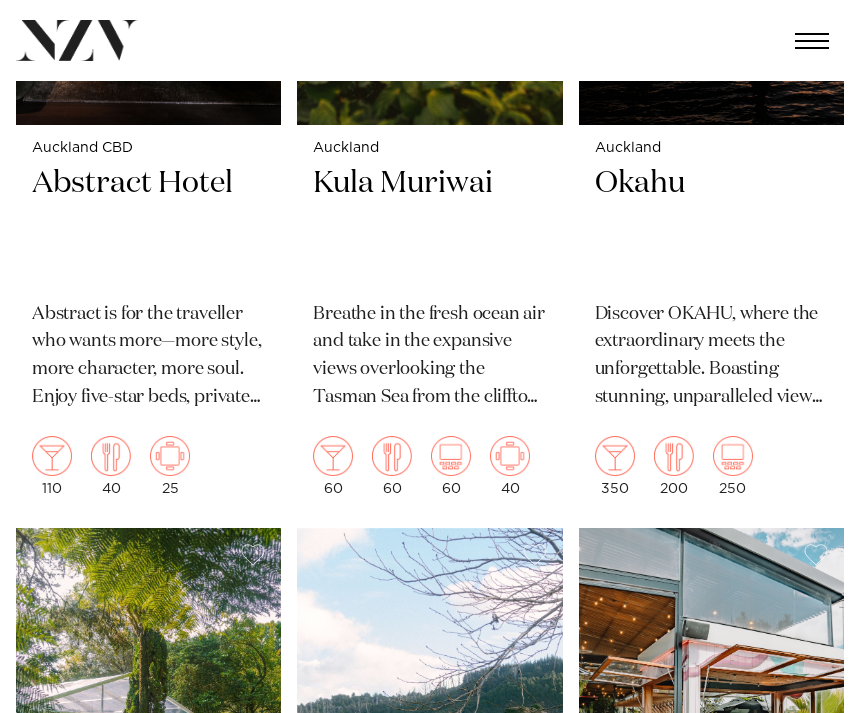 scroll, scrollTop: 28960, scrollLeft: 0, axis: vertical 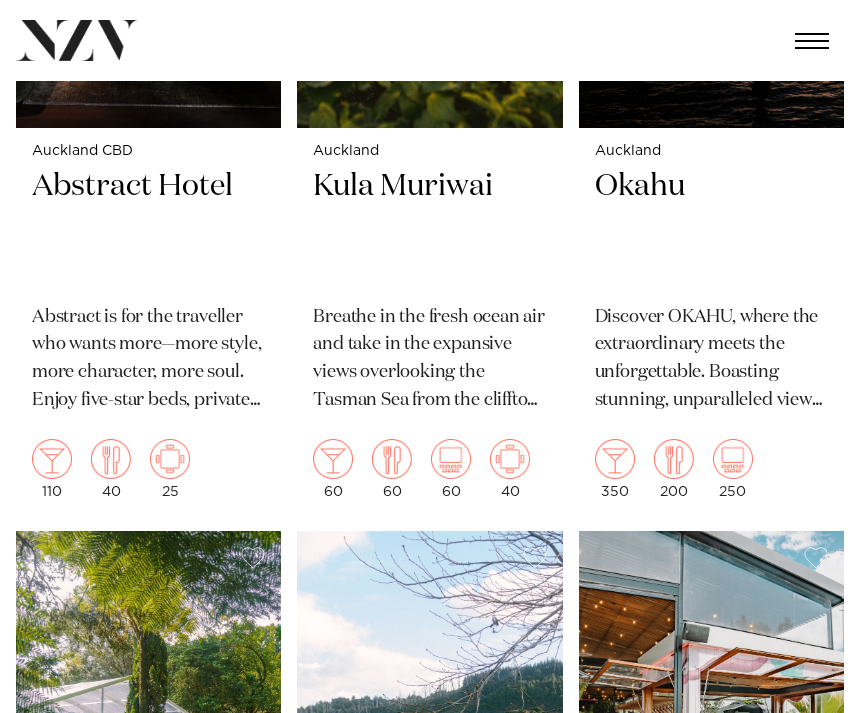 click at bounding box center (148, 709) 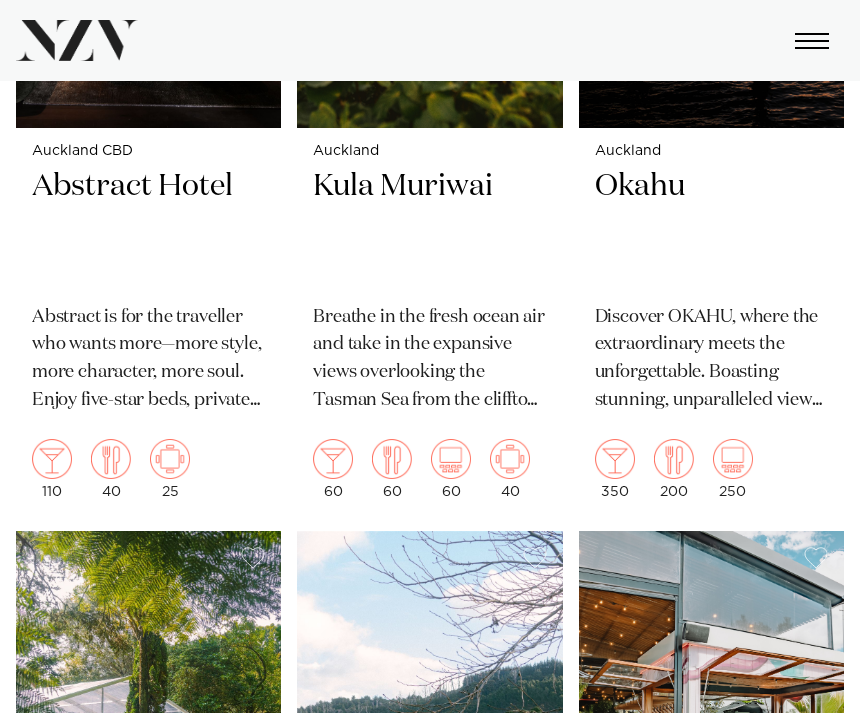 scroll, scrollTop: 29024, scrollLeft: 0, axis: vertical 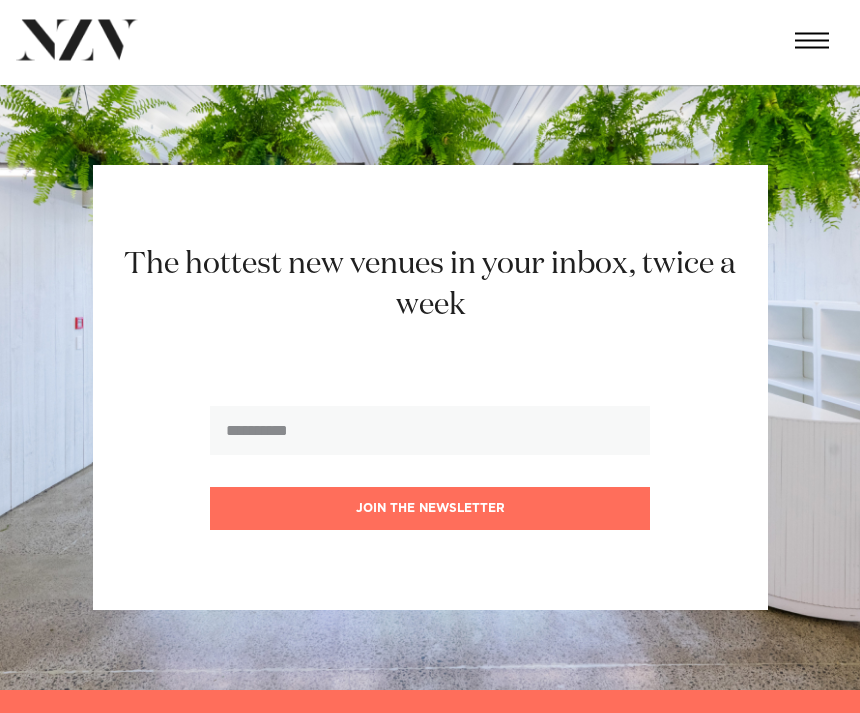 type on "*" 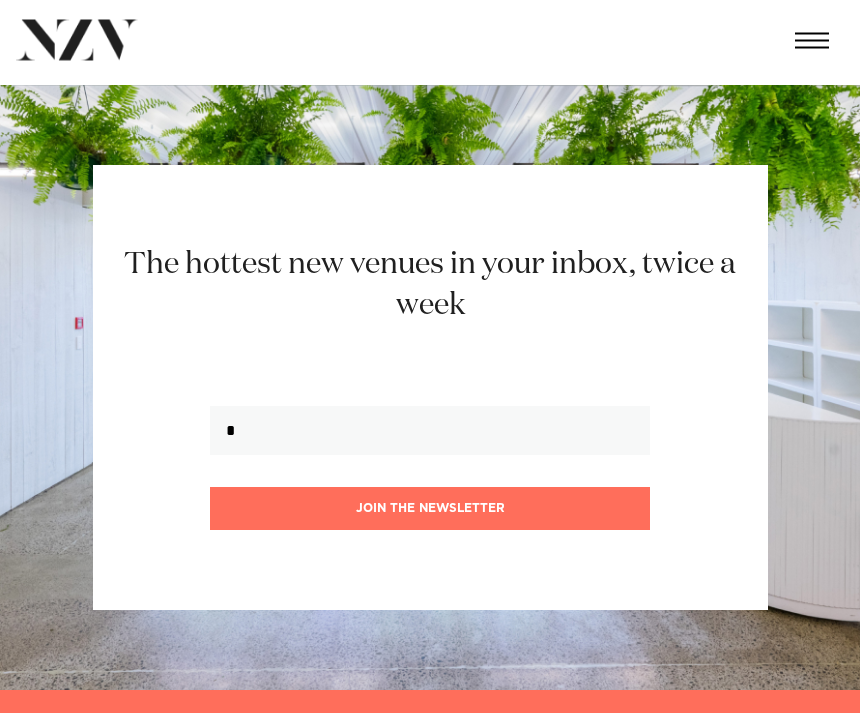 scroll, scrollTop: 2103, scrollLeft: 0, axis: vertical 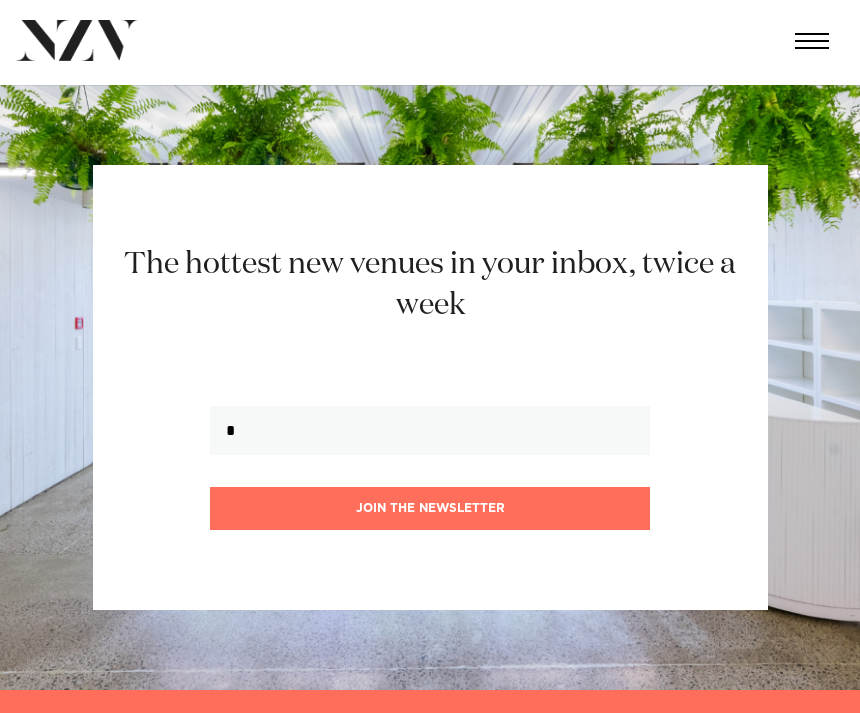 type 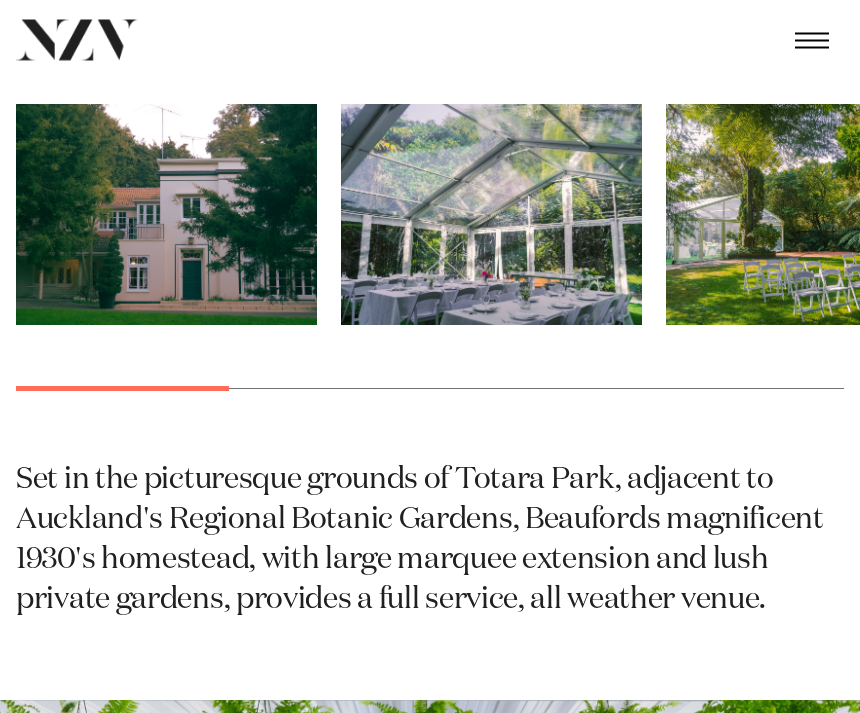 scroll, scrollTop: 1454, scrollLeft: 0, axis: vertical 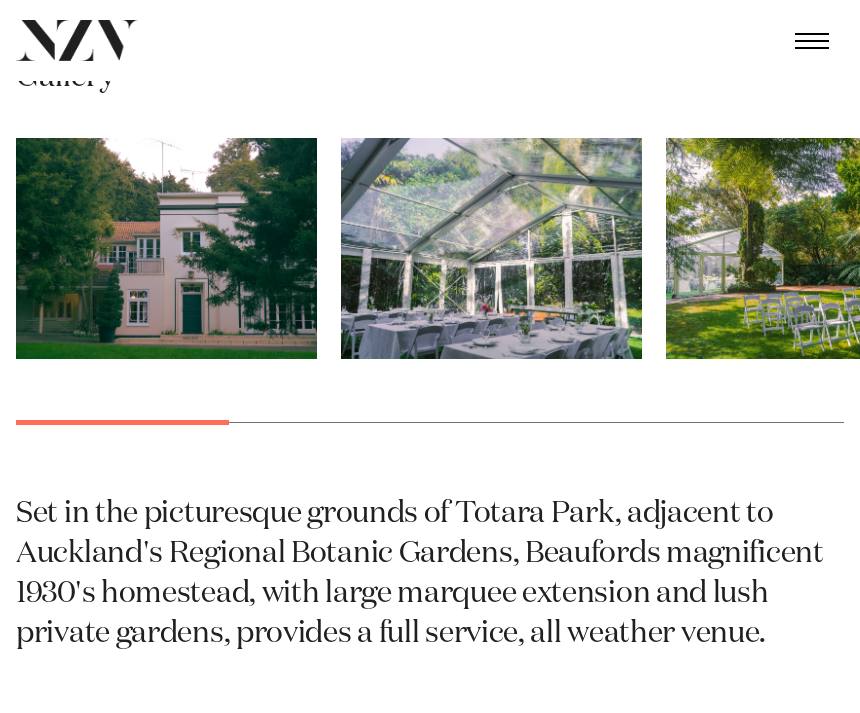 click at bounding box center (430, 296) 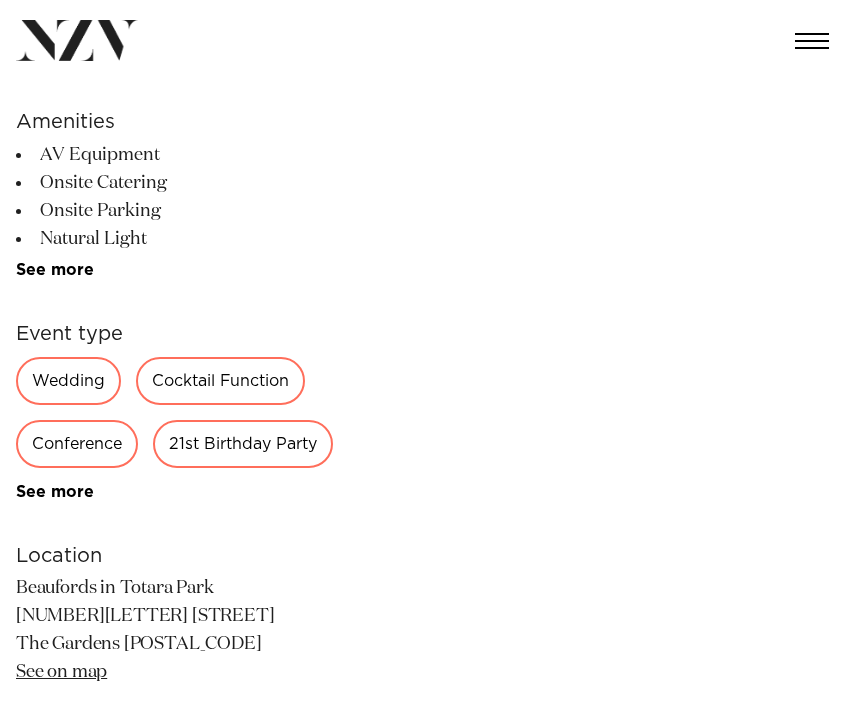 scroll, scrollTop: 556, scrollLeft: 0, axis: vertical 